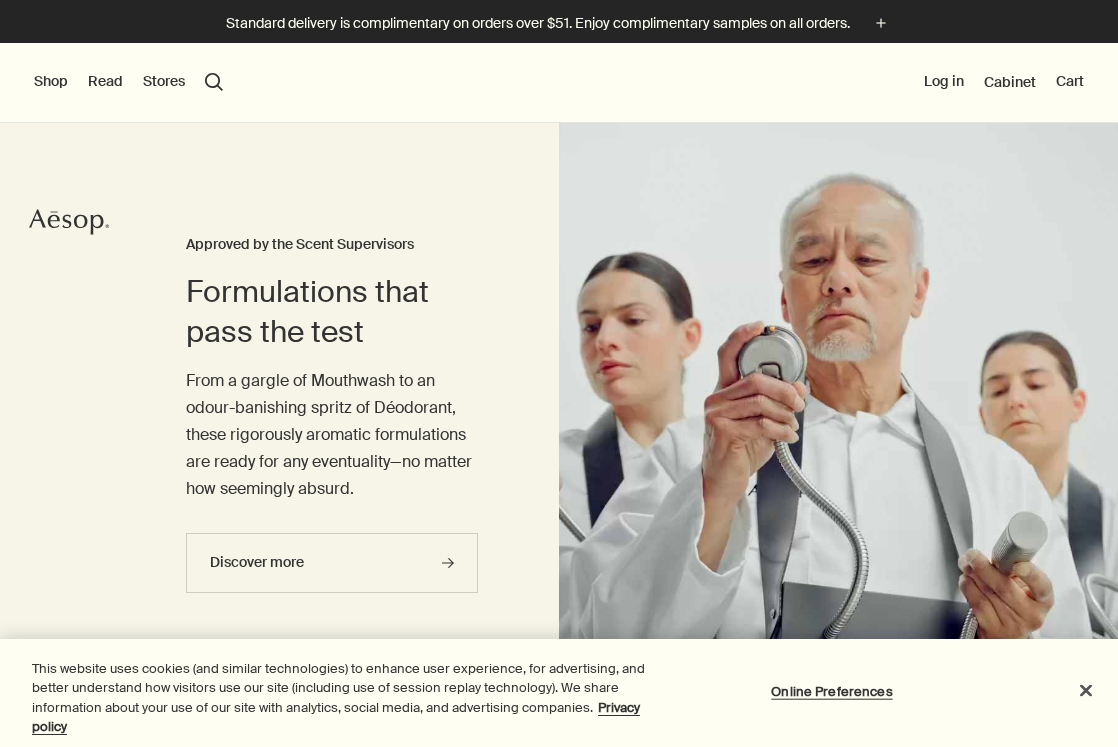 scroll, scrollTop: 0, scrollLeft: 0, axis: both 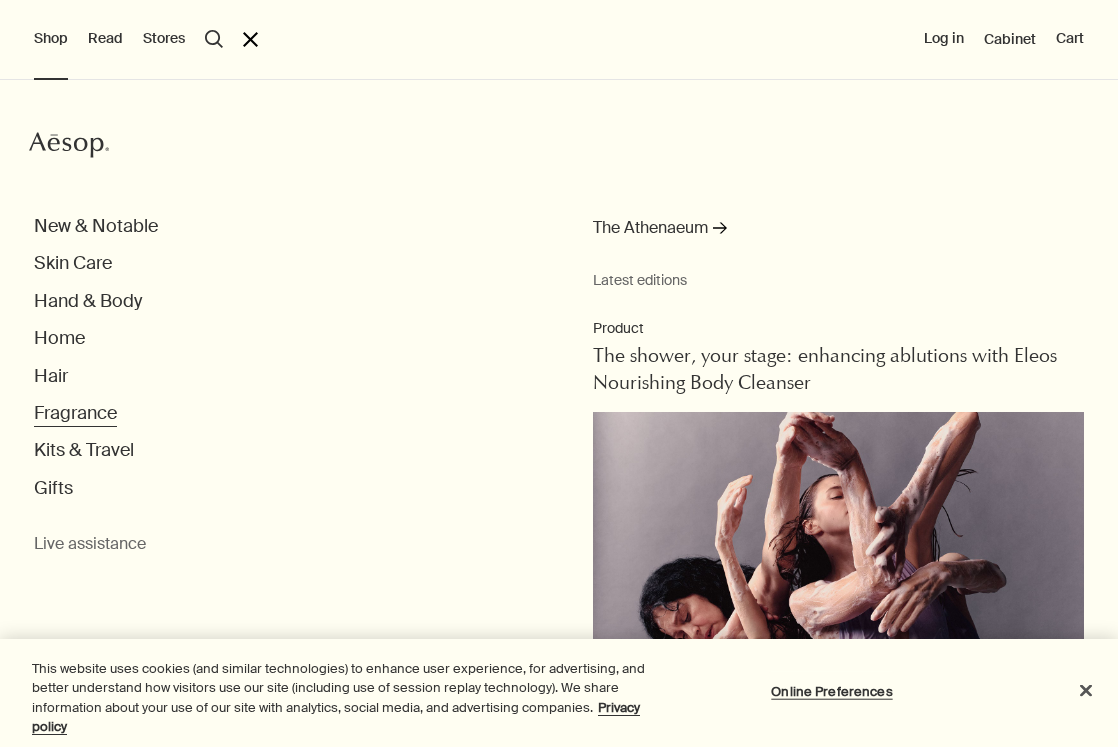 click on "Fragrance" at bounding box center [96, 226] 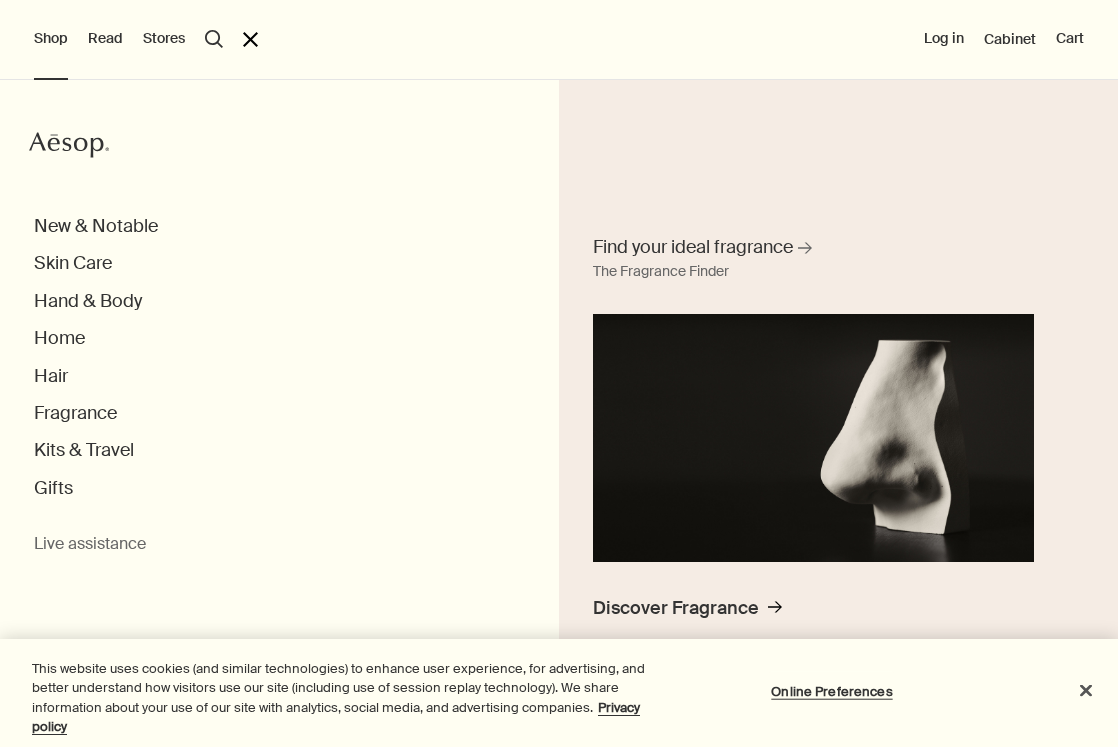 click at bounding box center [559, 6605] 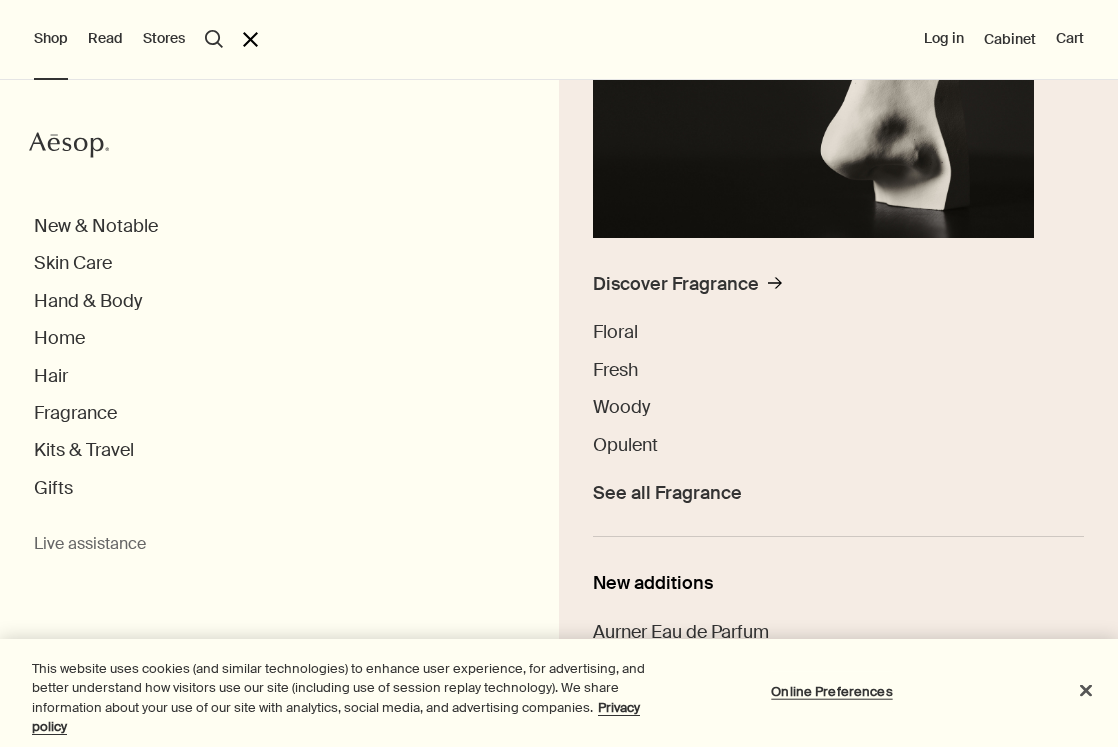 scroll, scrollTop: 432, scrollLeft: 0, axis: vertical 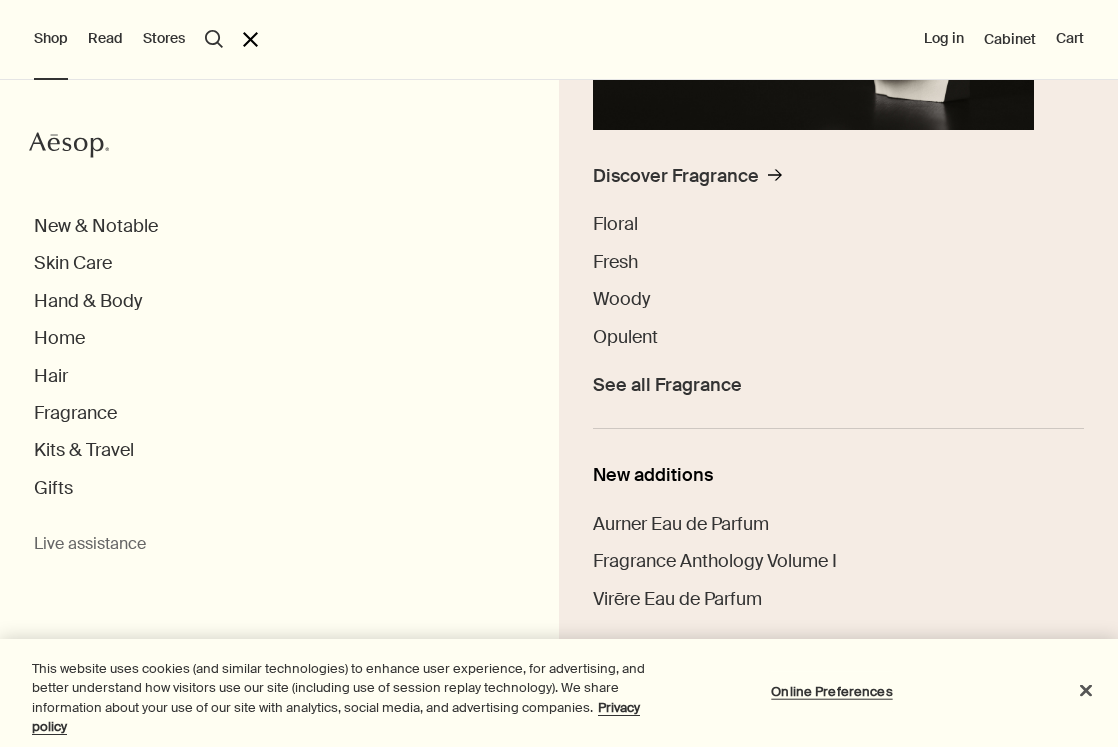 click on "New & Notable Skin Care Hand & Body Home Hair Fragrance Find your ideal fragrance   rightArrow The Fragrance Finder Discover Fragrance   rightArrow Floral Fresh Woody Opulent See all Fragrance New additions Aurner Eau de Parfum Fragrance Anthology Volume I Virēre Eau de Parfum Kits & Travel Gifts" at bounding box center [576, 357] 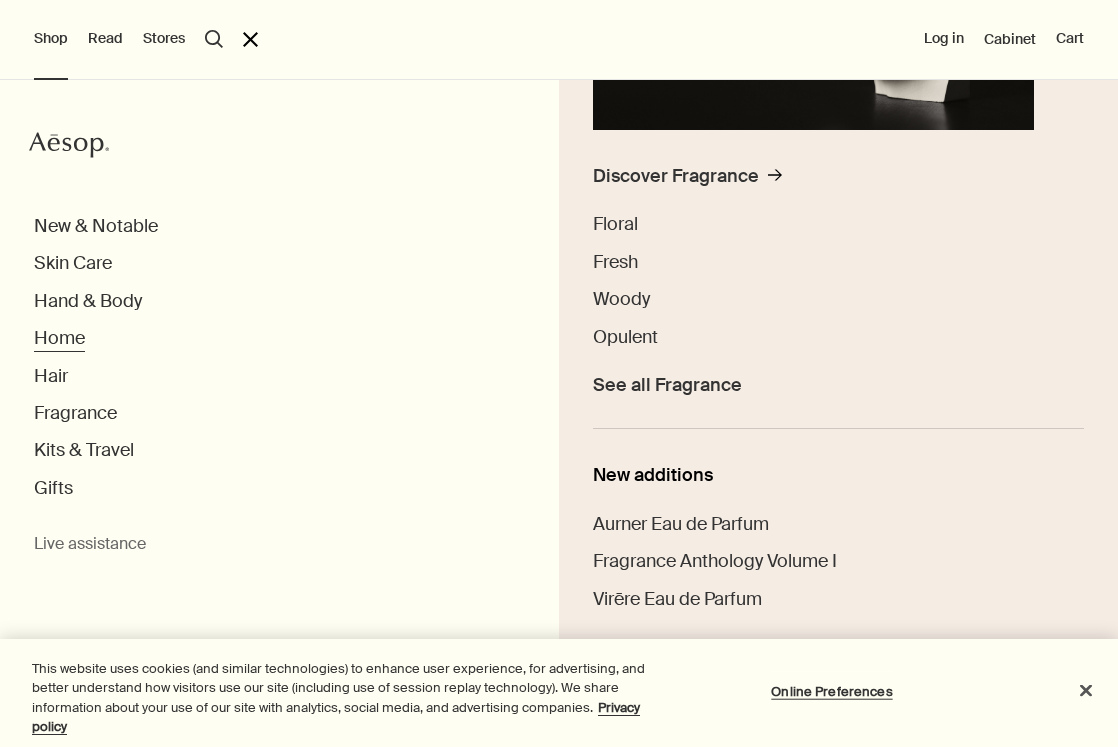 click on "Home" at bounding box center (96, 226) 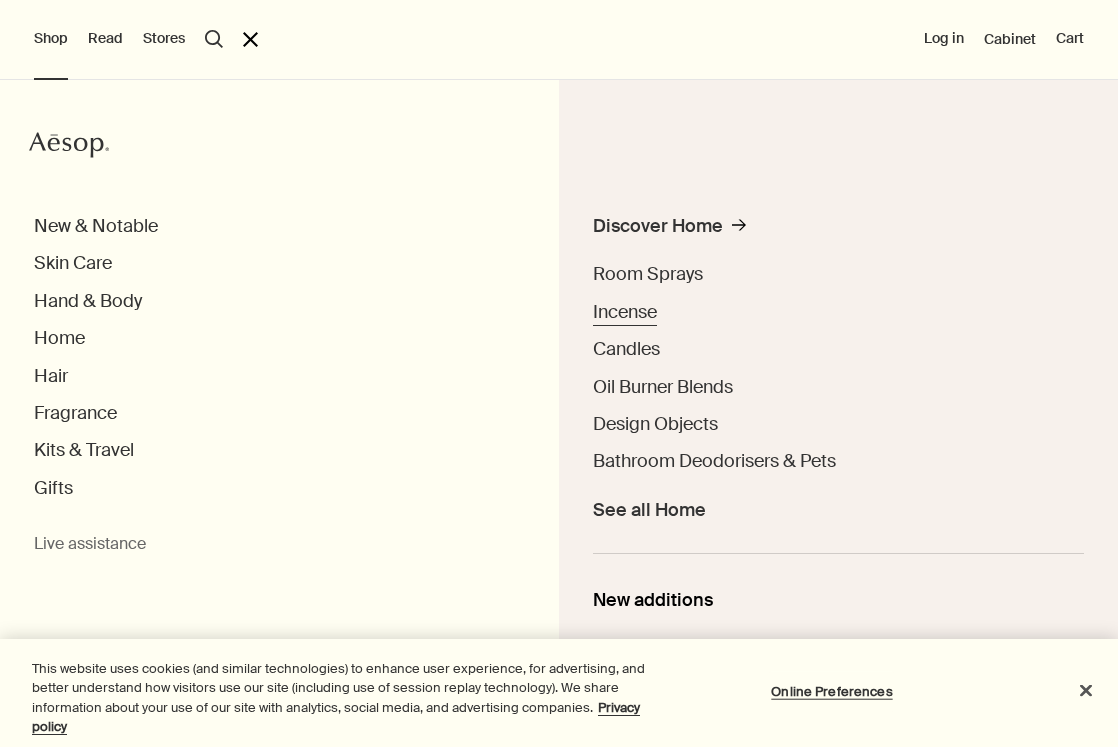 click on "Incense" at bounding box center (625, 312) 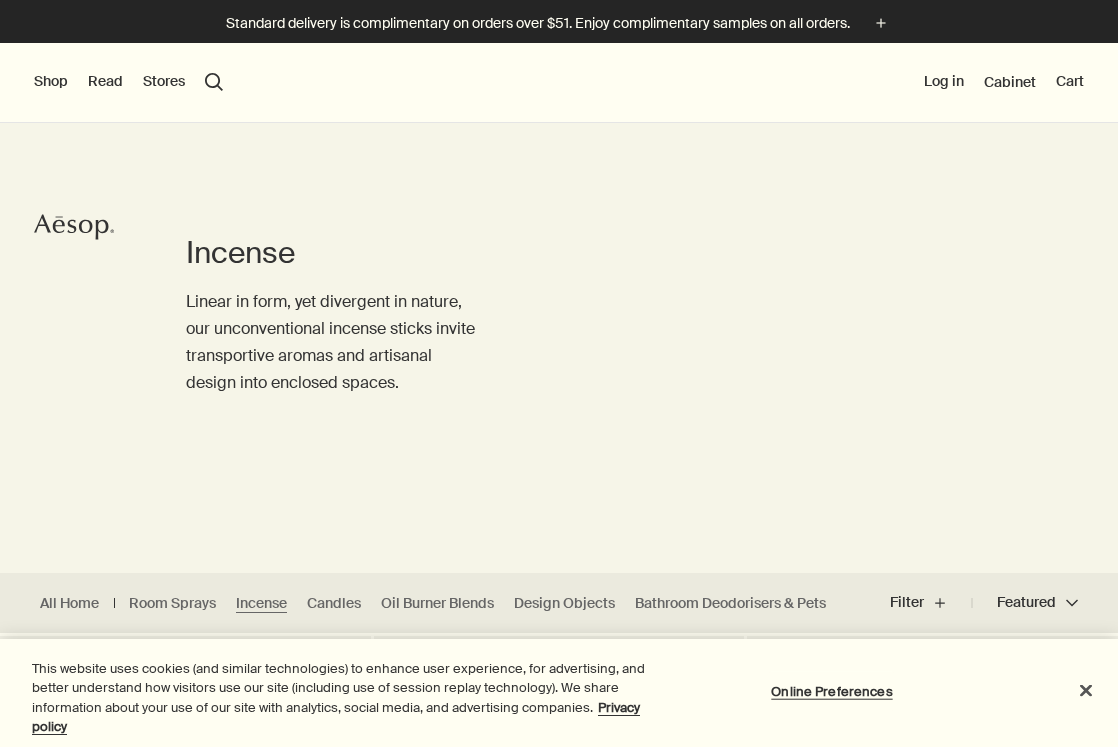 scroll, scrollTop: 0, scrollLeft: 0, axis: both 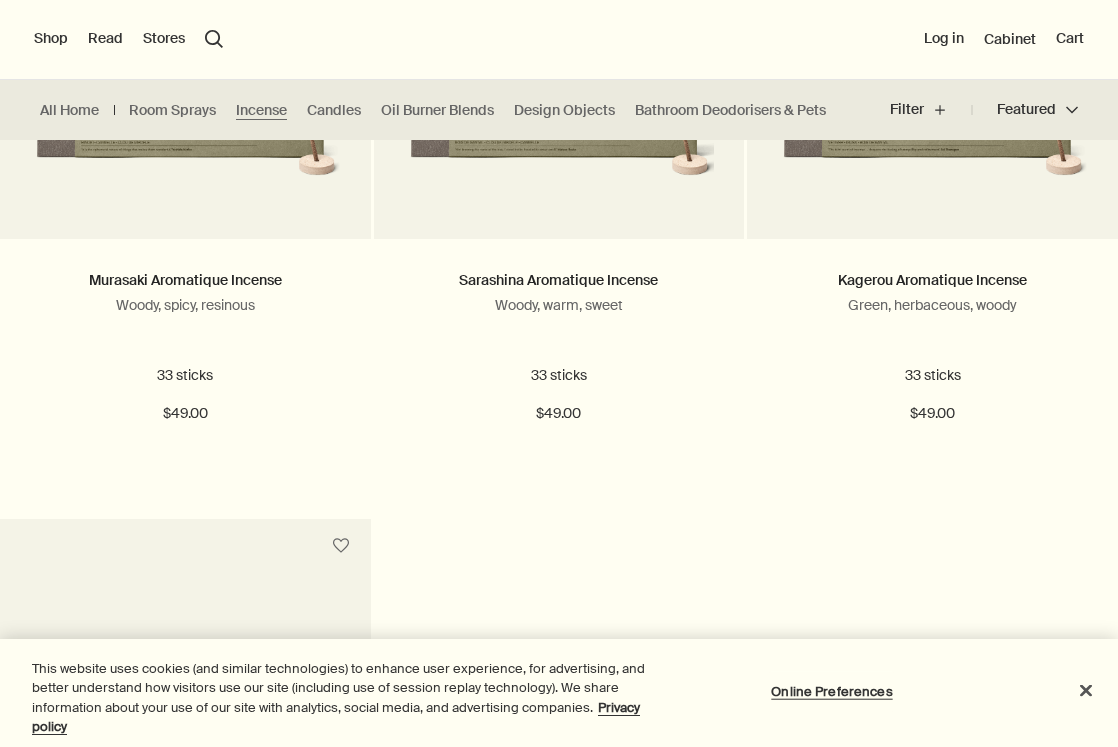 click at bounding box center [559, 2837] 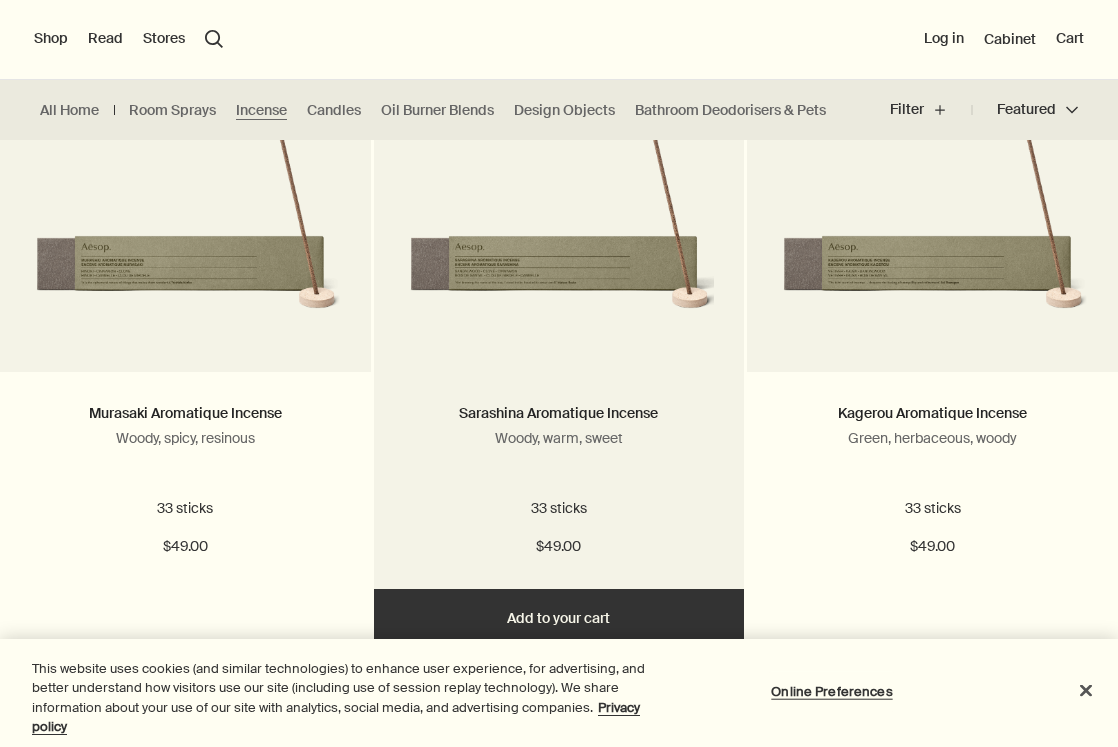 scroll, scrollTop: 685, scrollLeft: 0, axis: vertical 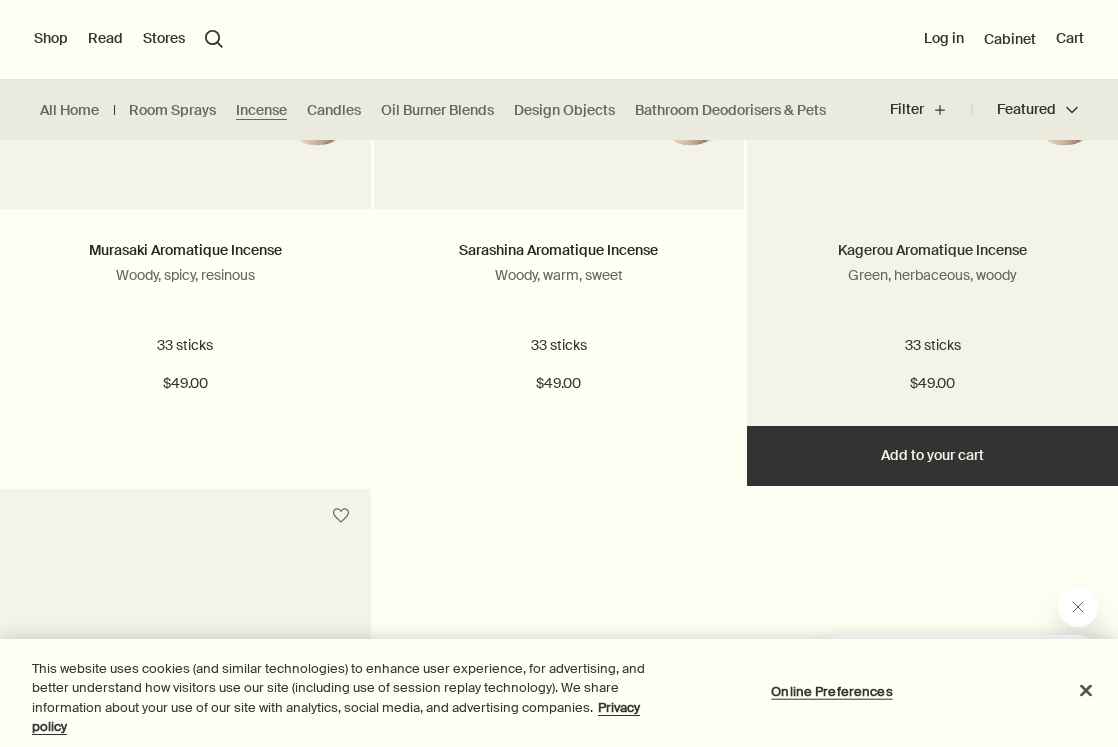 click on "Kagerou Aromatique Incense" at bounding box center [932, 250] 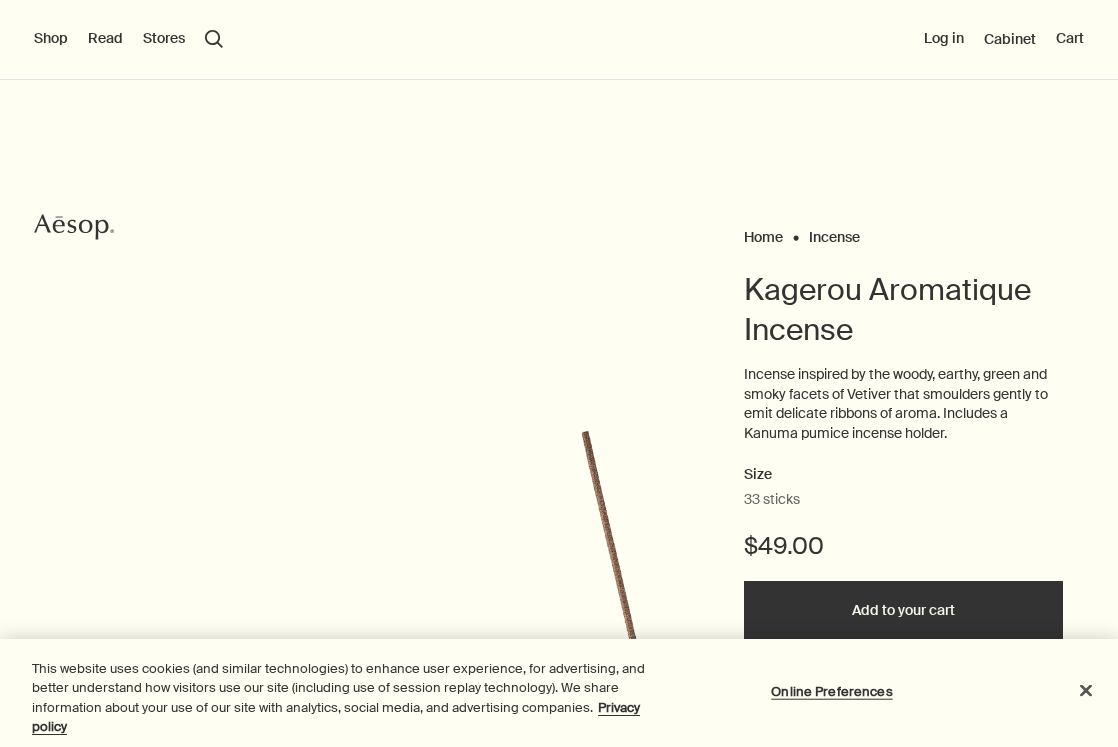 scroll, scrollTop: 0, scrollLeft: 0, axis: both 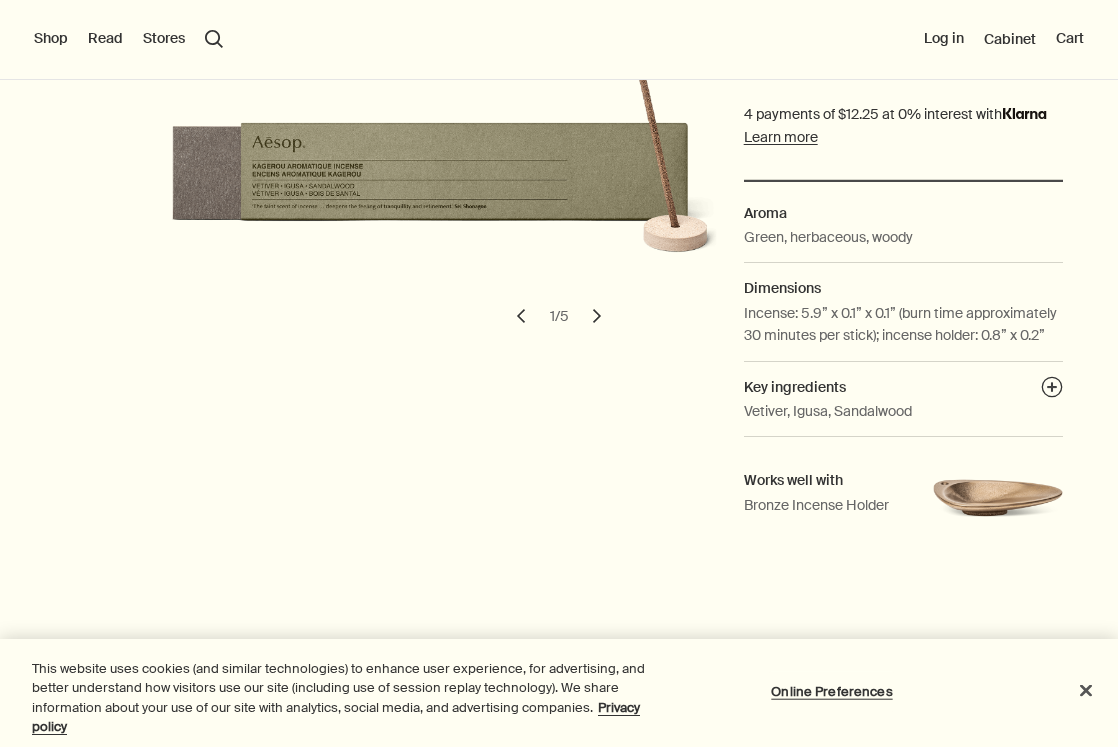 click on "chevron" at bounding box center (597, 316) 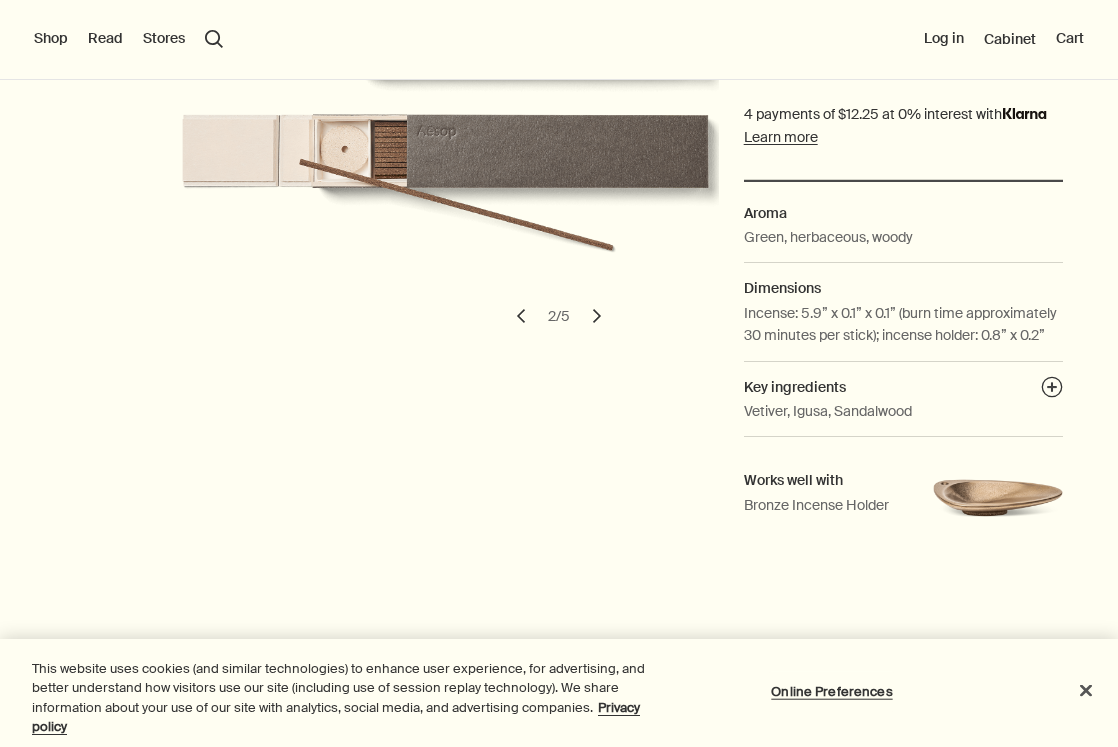 click at bounding box center [559, 747] 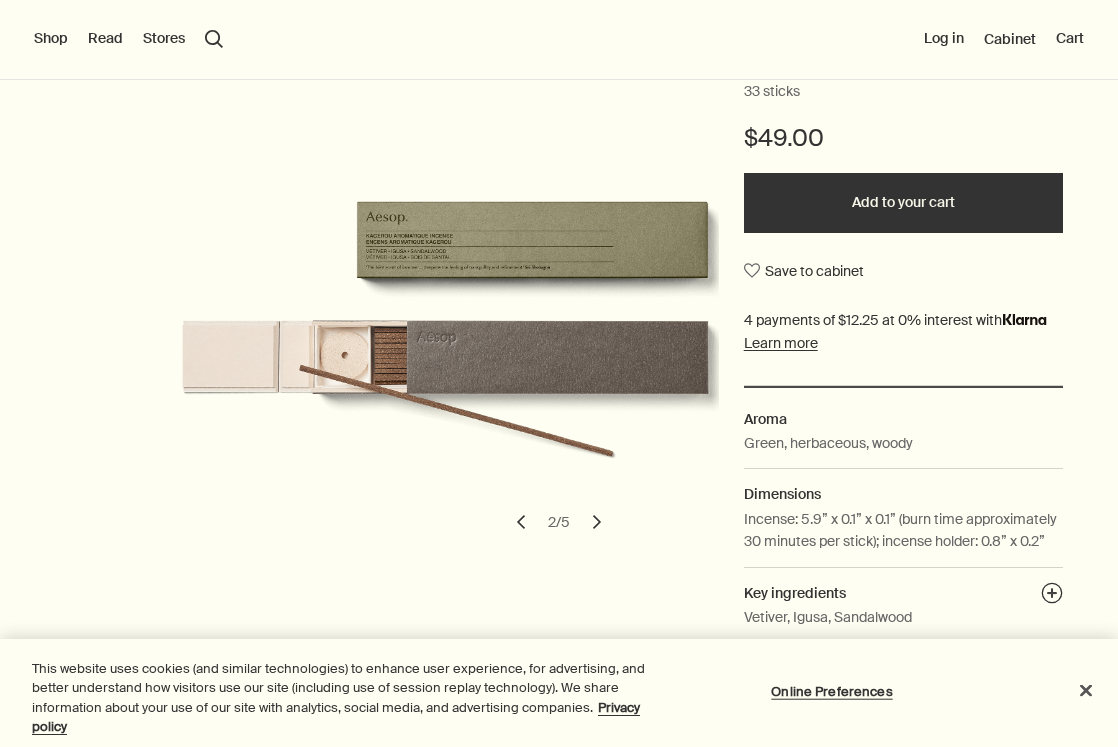 scroll, scrollTop: 249, scrollLeft: 0, axis: vertical 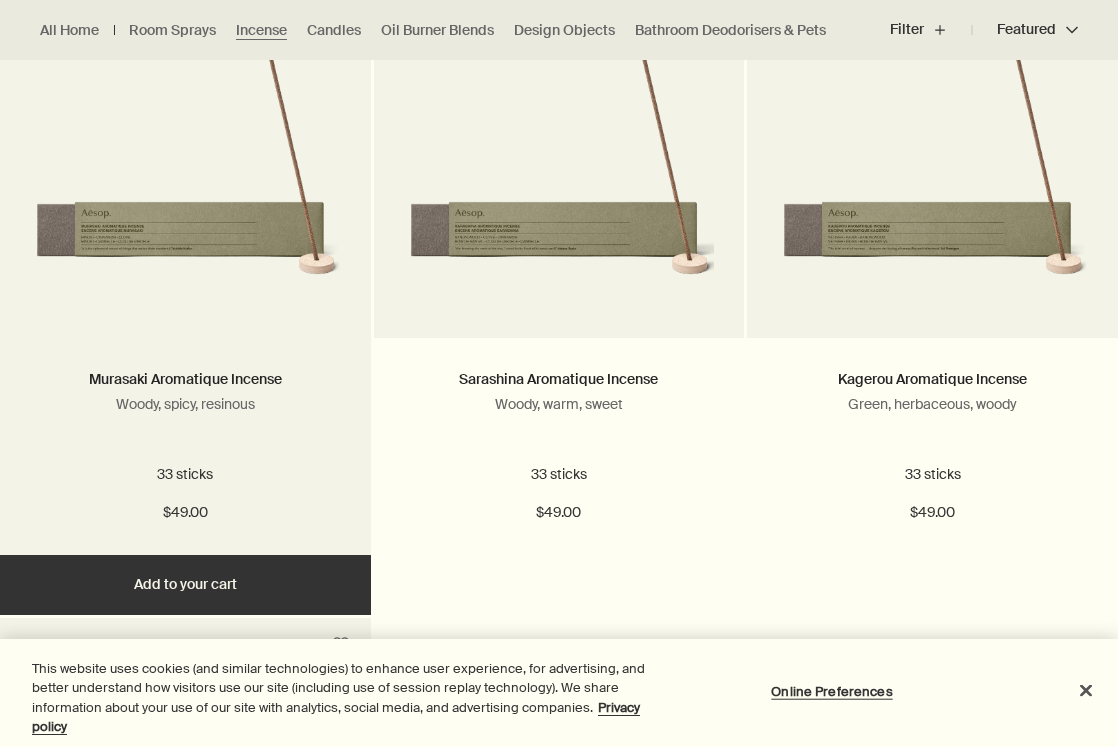 click at bounding box center [185, 171] 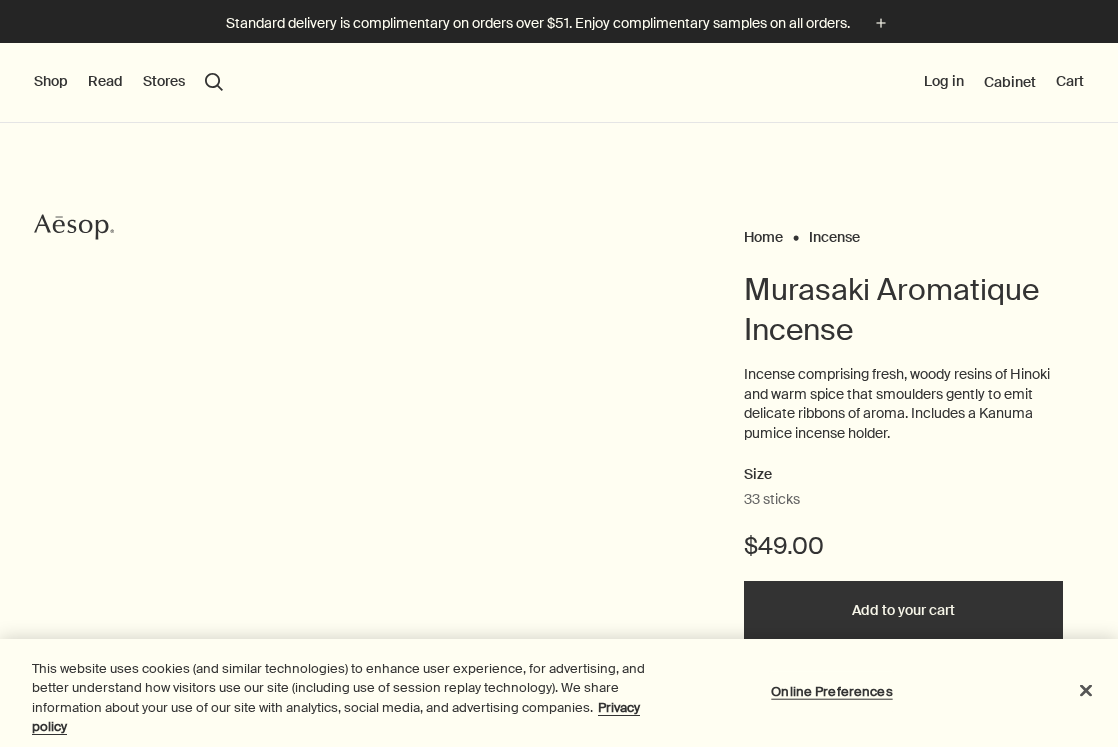 scroll, scrollTop: 0, scrollLeft: 0, axis: both 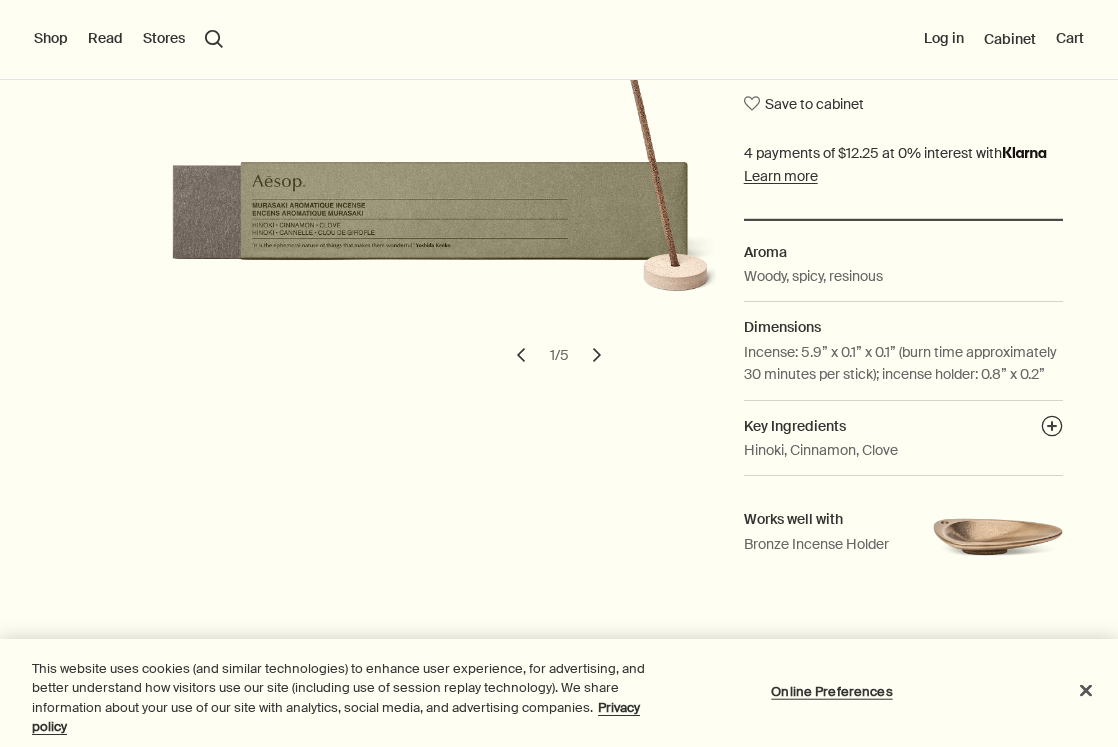 click at bounding box center [559, 747] 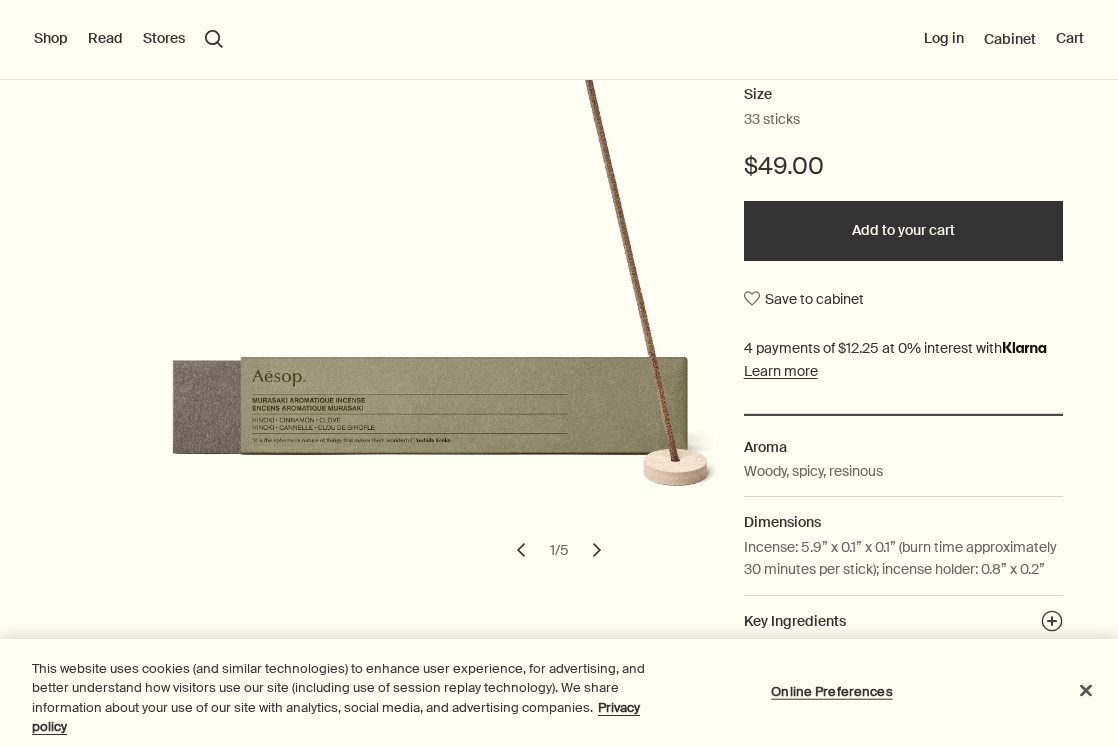 scroll, scrollTop: 391, scrollLeft: 0, axis: vertical 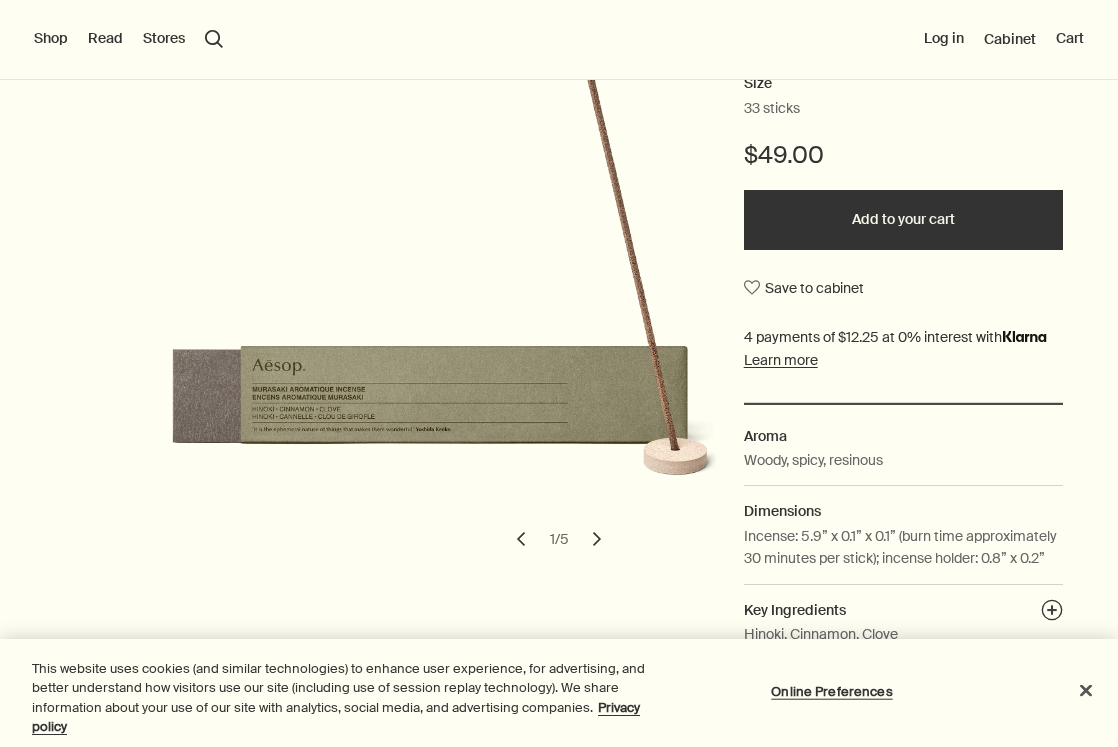 click on "chevron" at bounding box center (597, 539) 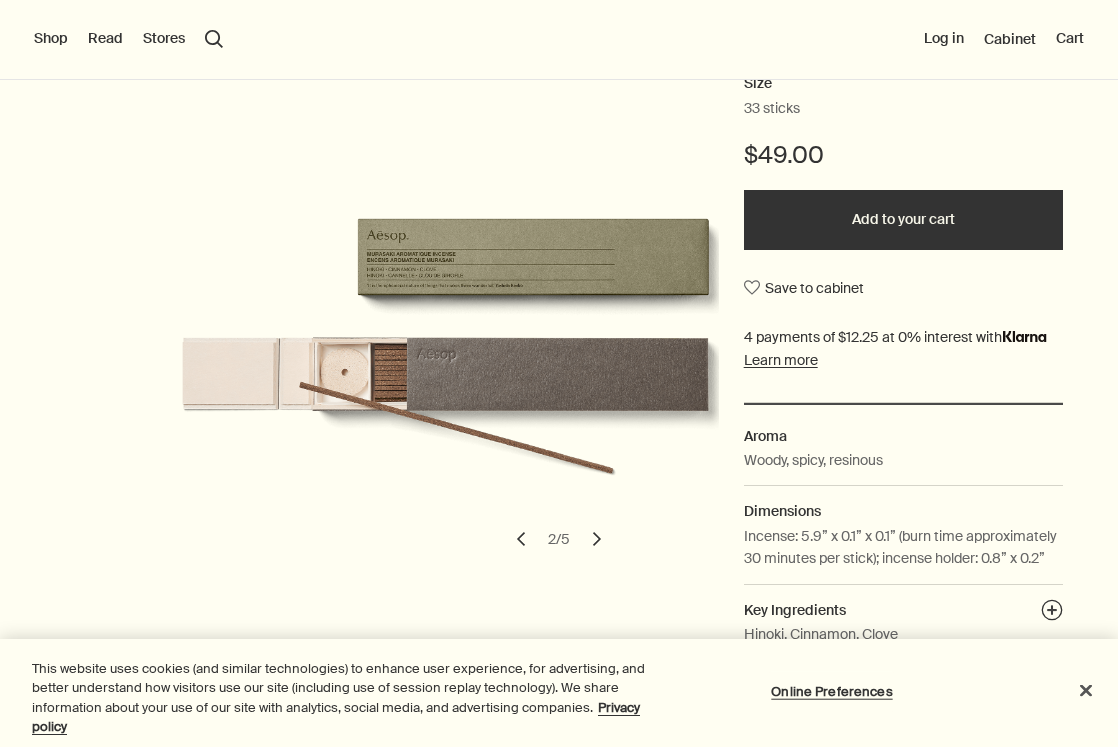 click on "chevron" at bounding box center [597, 539] 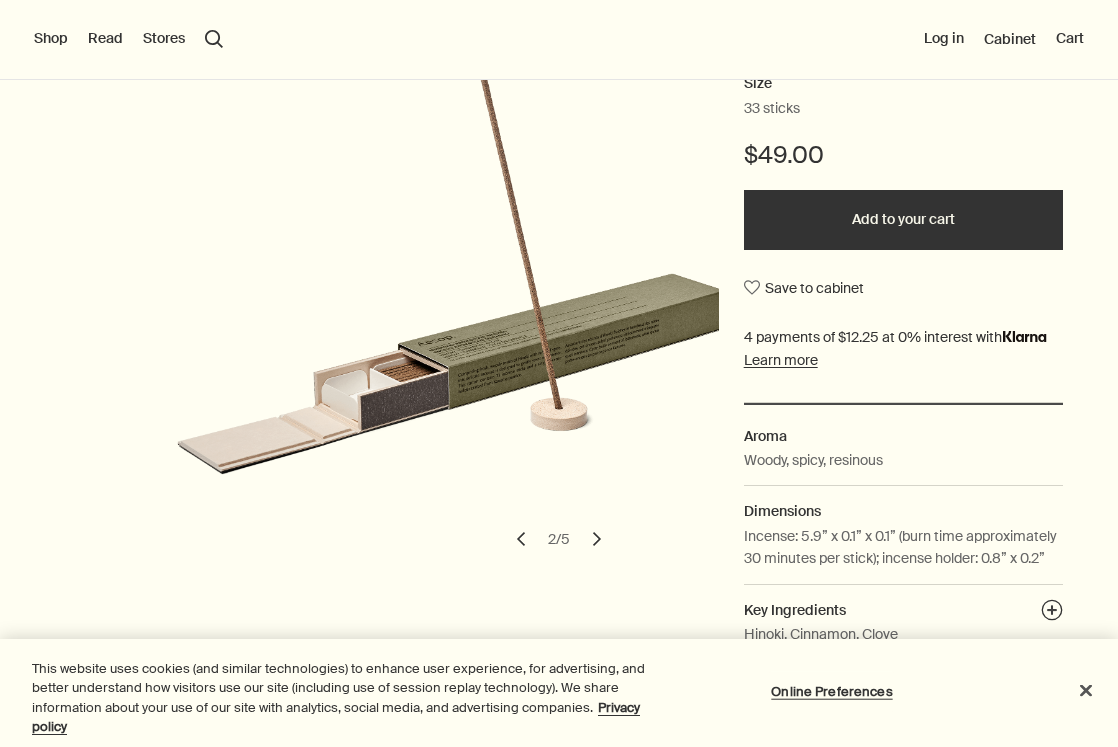 click on "chevron" at bounding box center (597, 539) 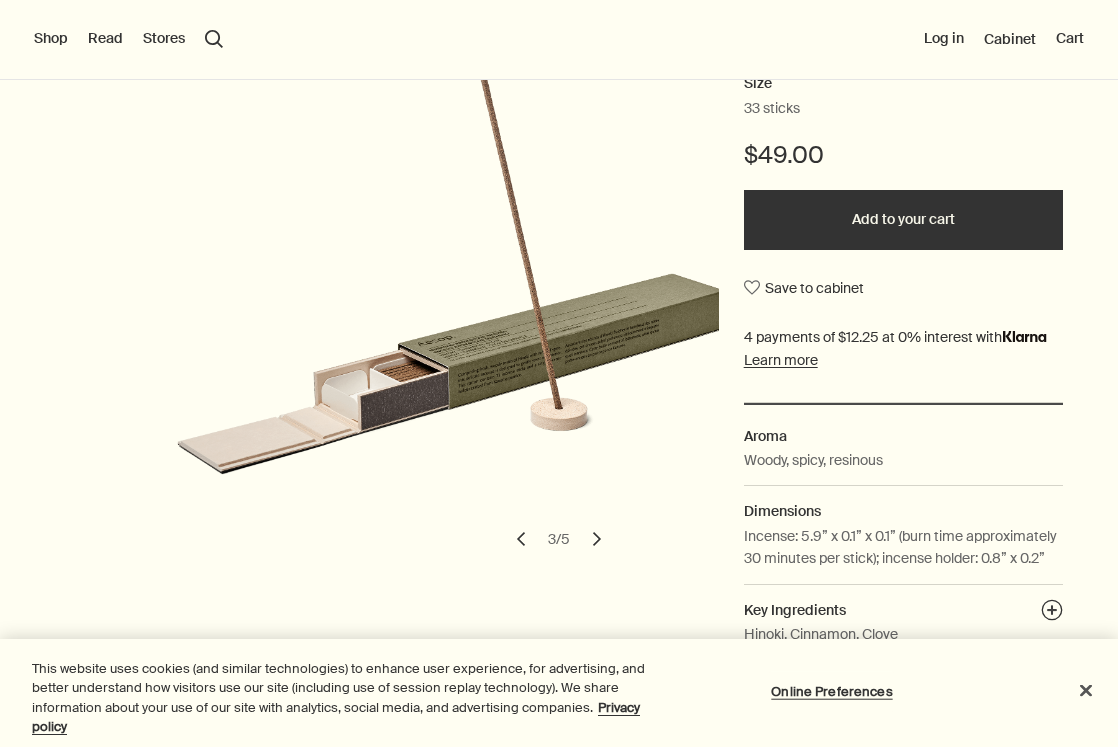 click on "chevron" at bounding box center [597, 539] 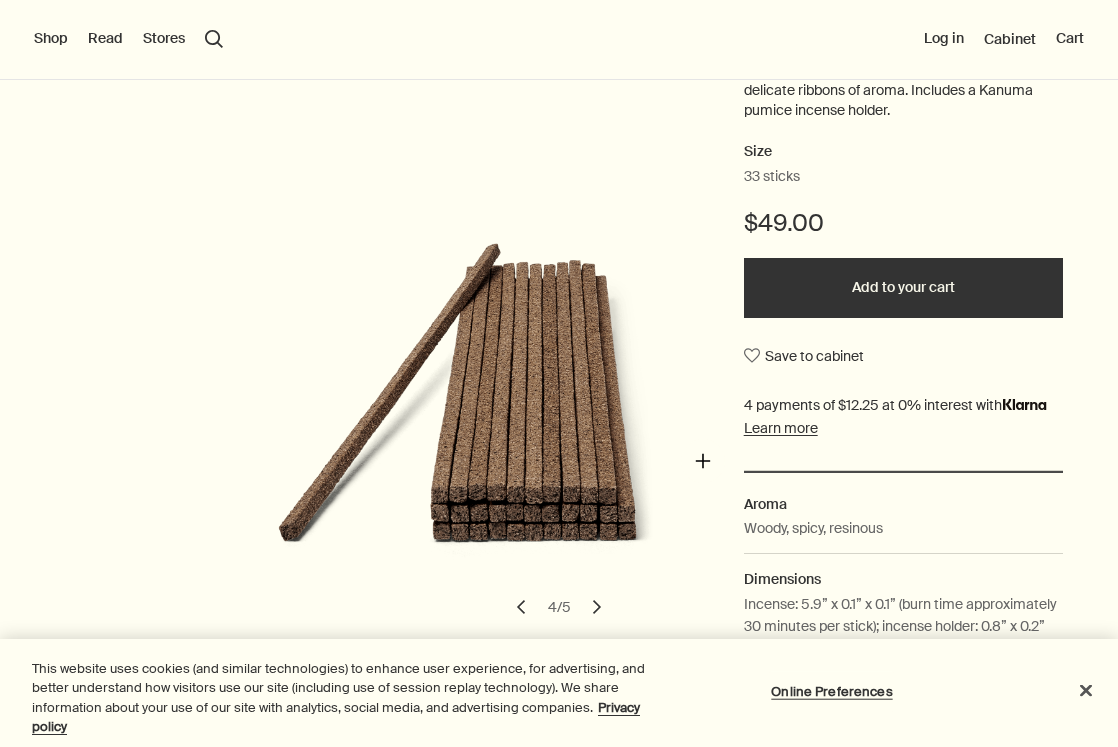 scroll, scrollTop: 350, scrollLeft: 0, axis: vertical 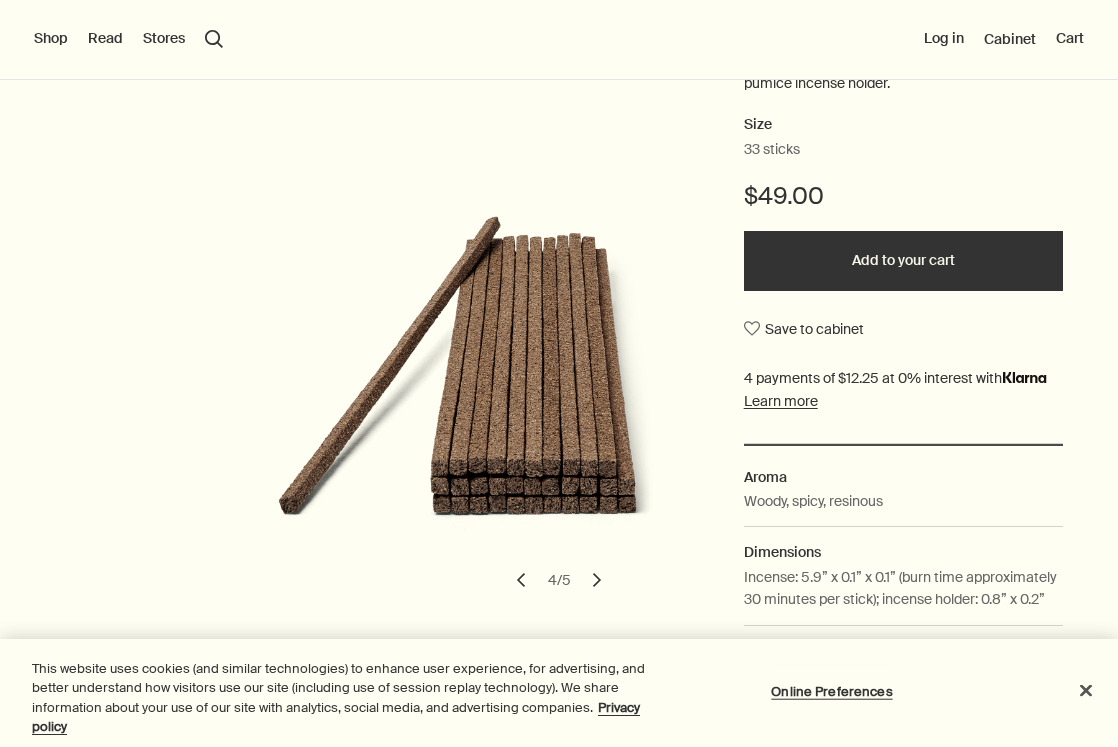 click on "chevron" at bounding box center (521, 580) 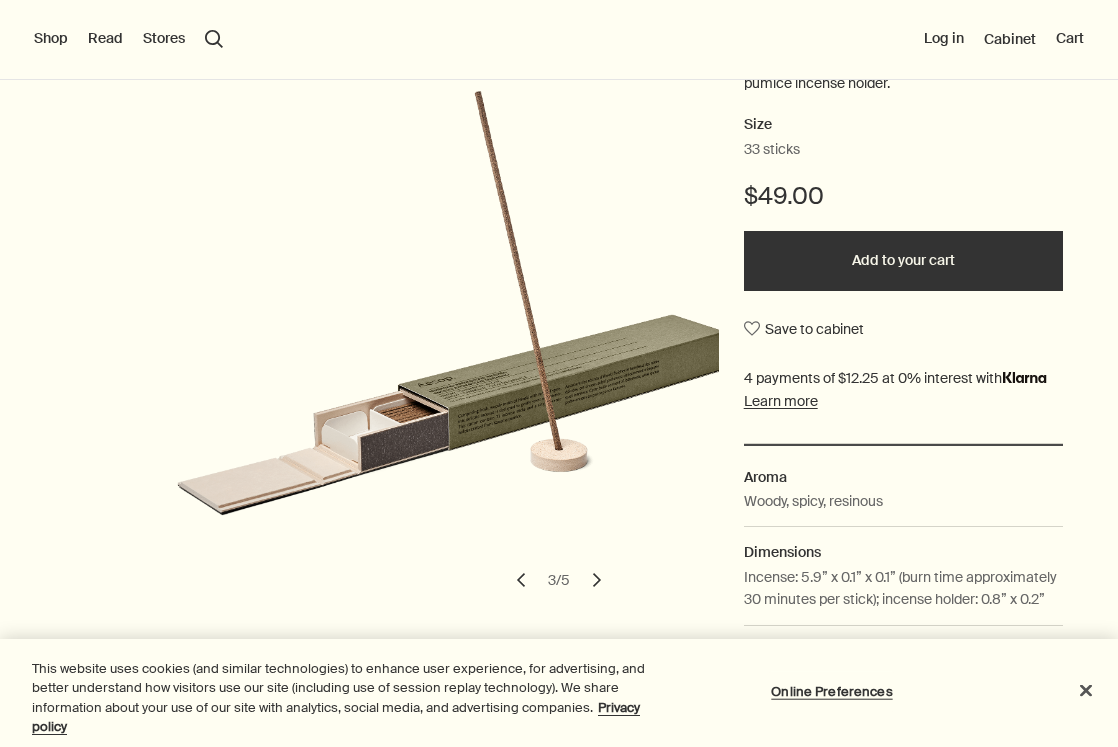 click on "chevron" at bounding box center (597, 580) 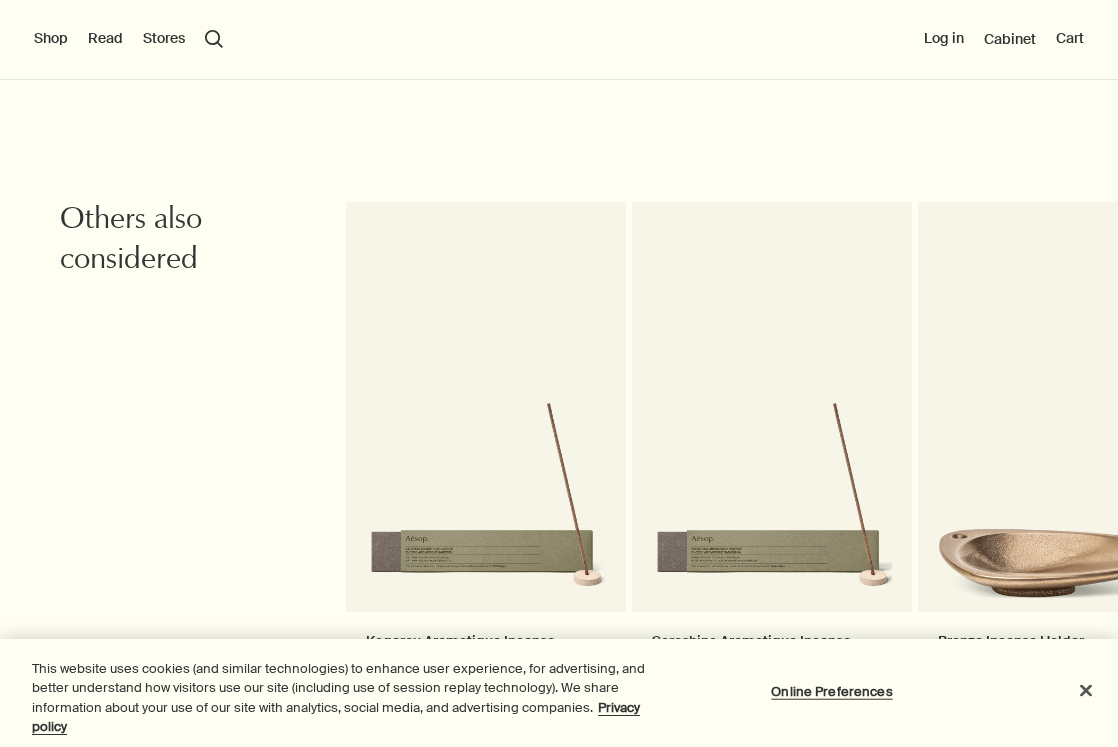 scroll, scrollTop: 2442, scrollLeft: 0, axis: vertical 